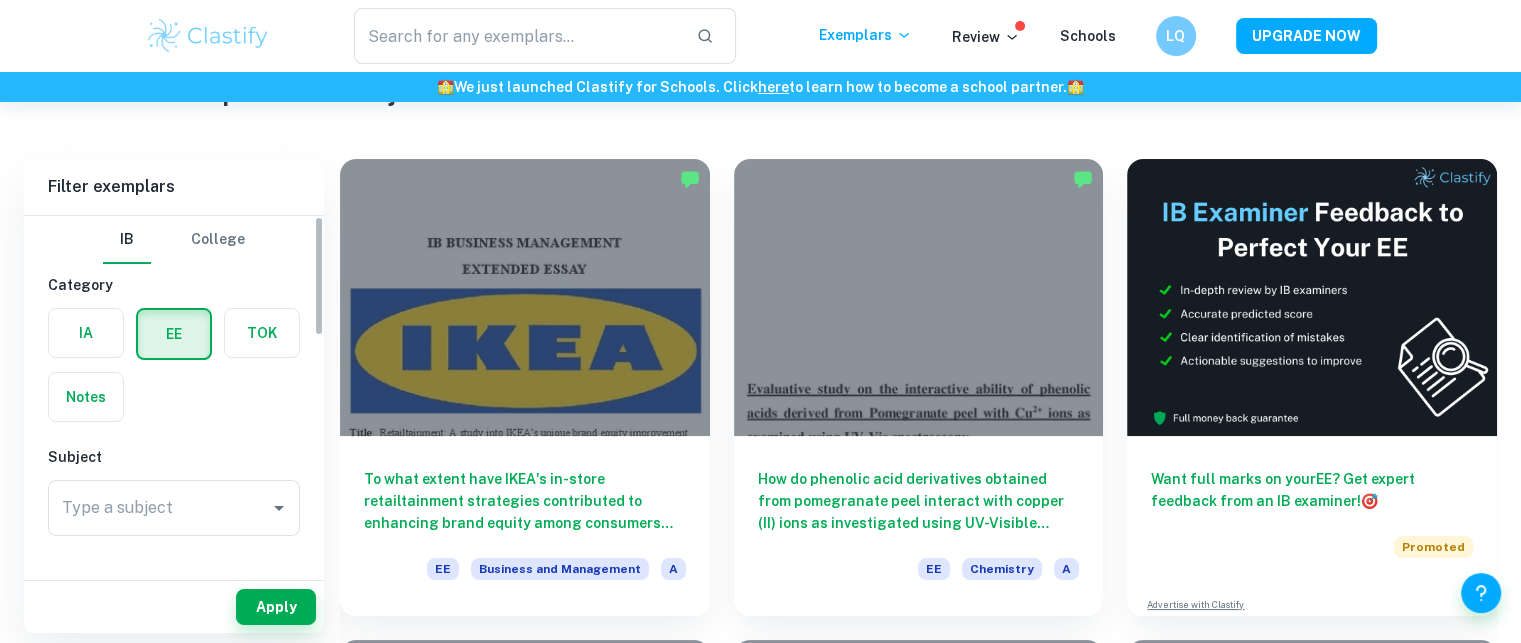 scroll, scrollTop: 95, scrollLeft: 0, axis: vertical 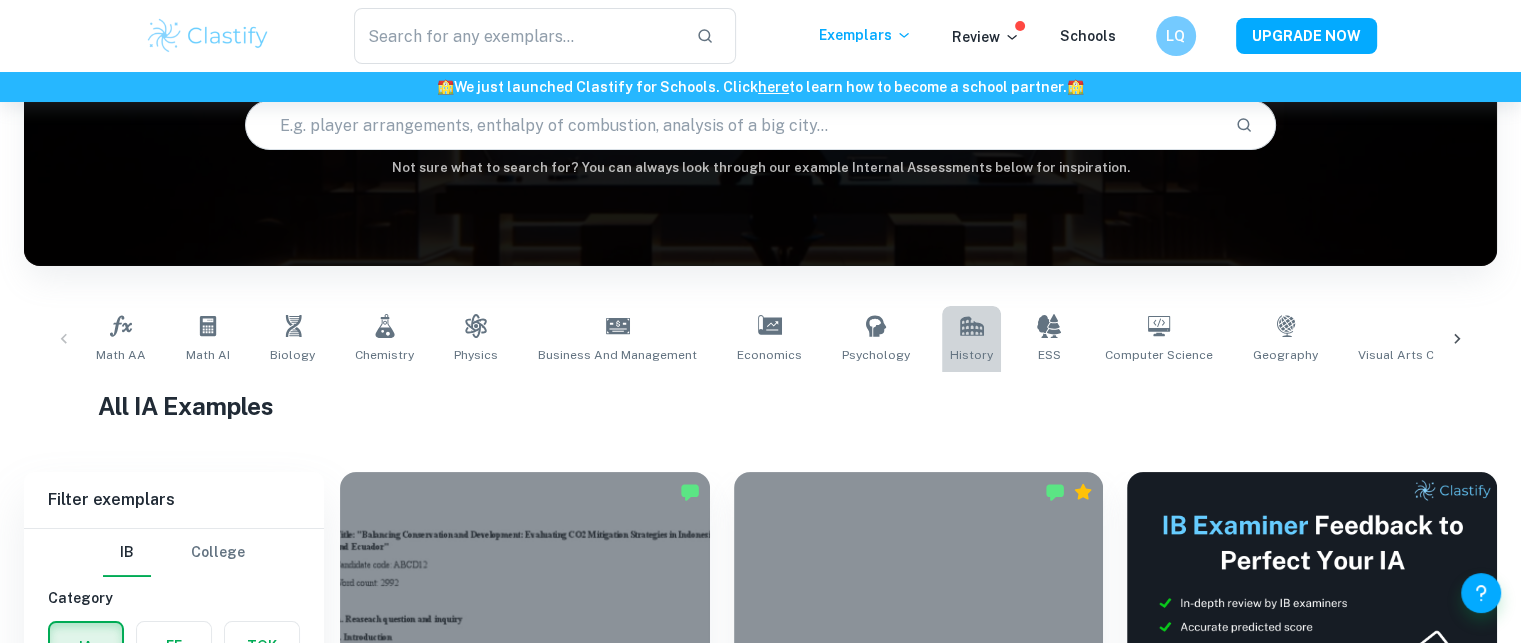 click on "History" at bounding box center (971, 355) 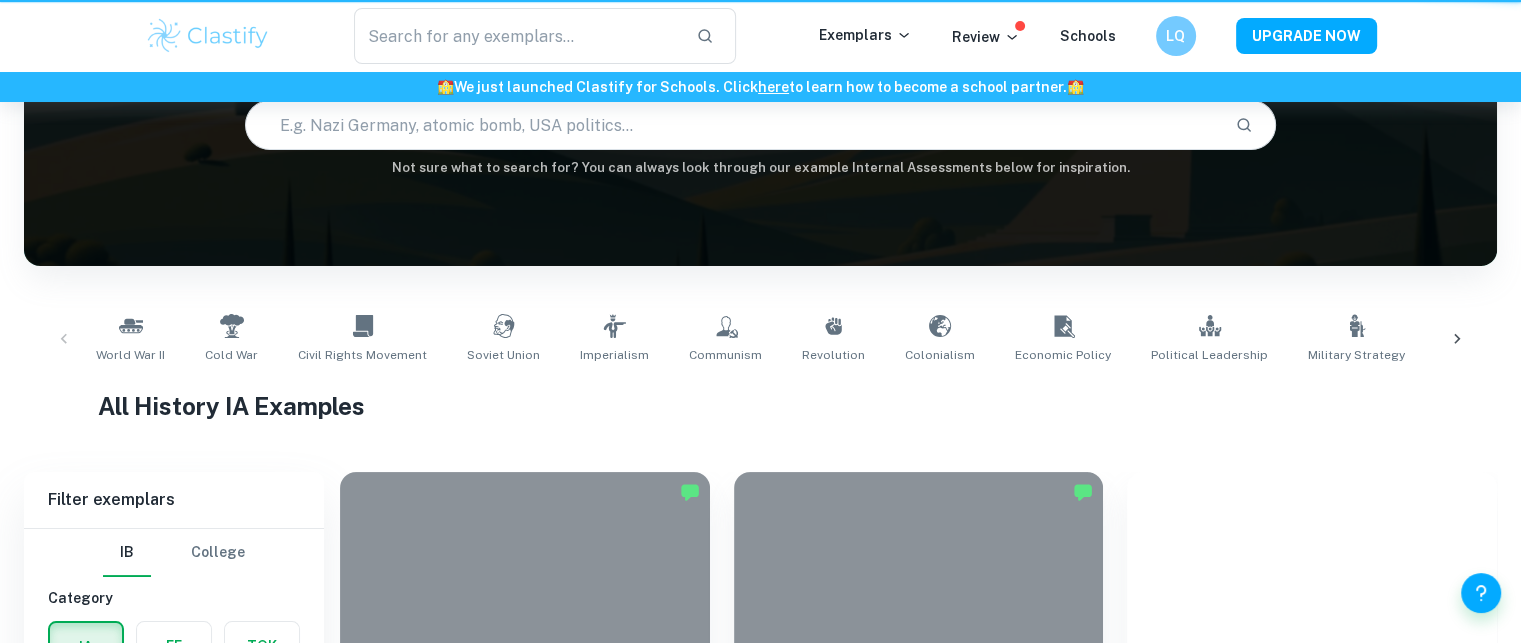 click on "IB History IA examples Type a search phrase to find the most relevant History IA examples for you ​ Not sure what to search for? You can always look through our example Internal Assessments below for inspiration." at bounding box center (760, 75) 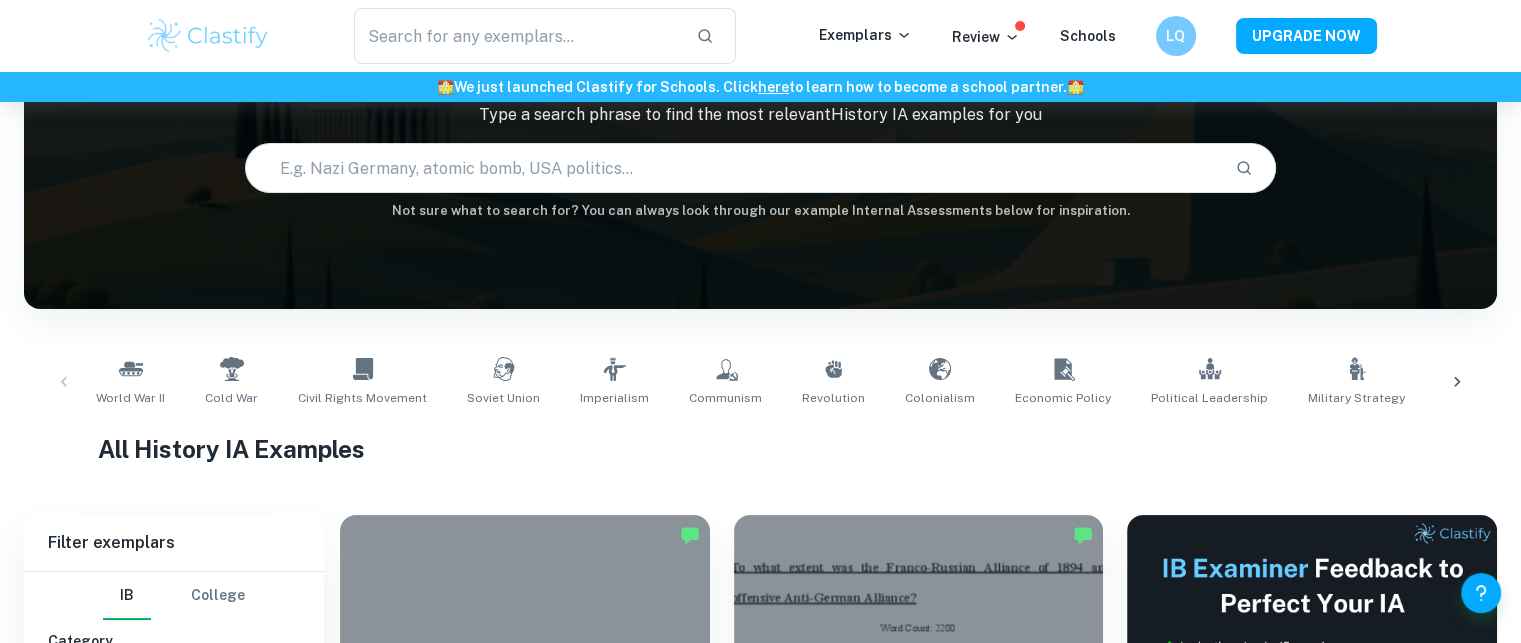 scroll, scrollTop: 160, scrollLeft: 0, axis: vertical 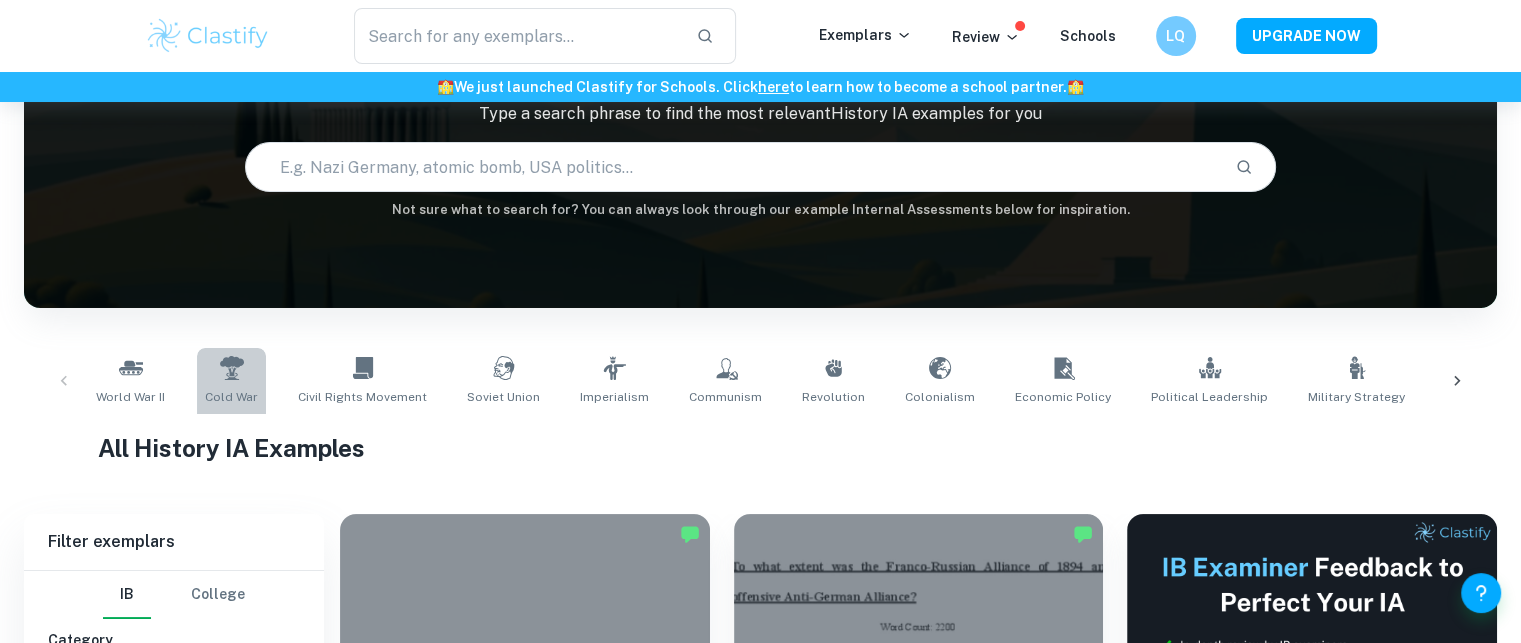 click on "Cold War" at bounding box center (231, 381) 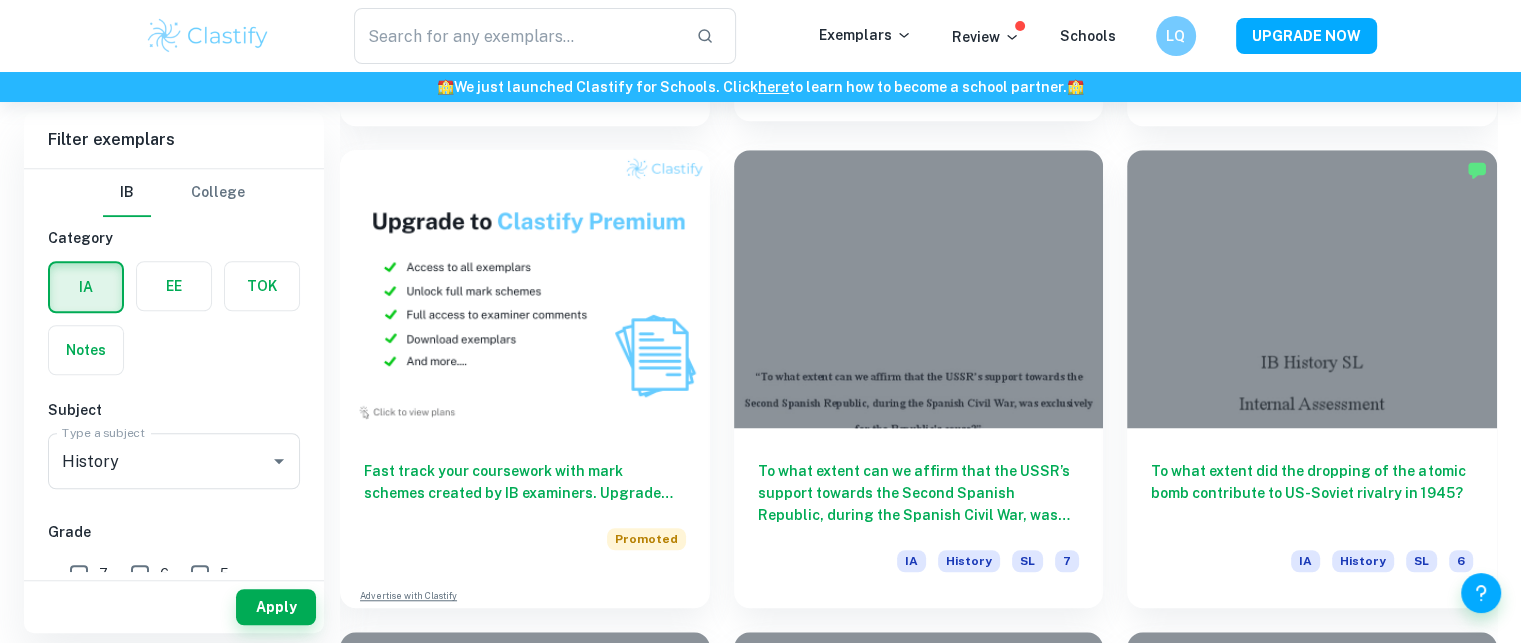 scroll, scrollTop: 1558, scrollLeft: 0, axis: vertical 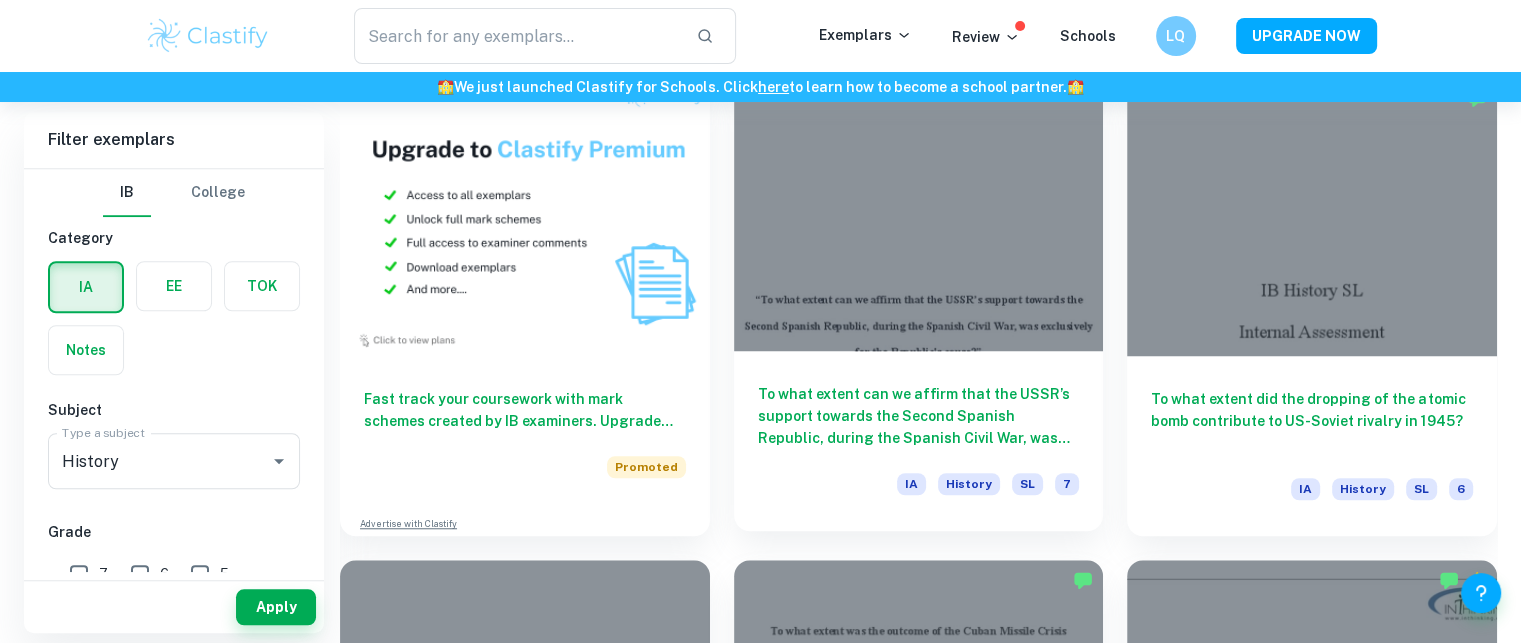 click at bounding box center [919, 211] 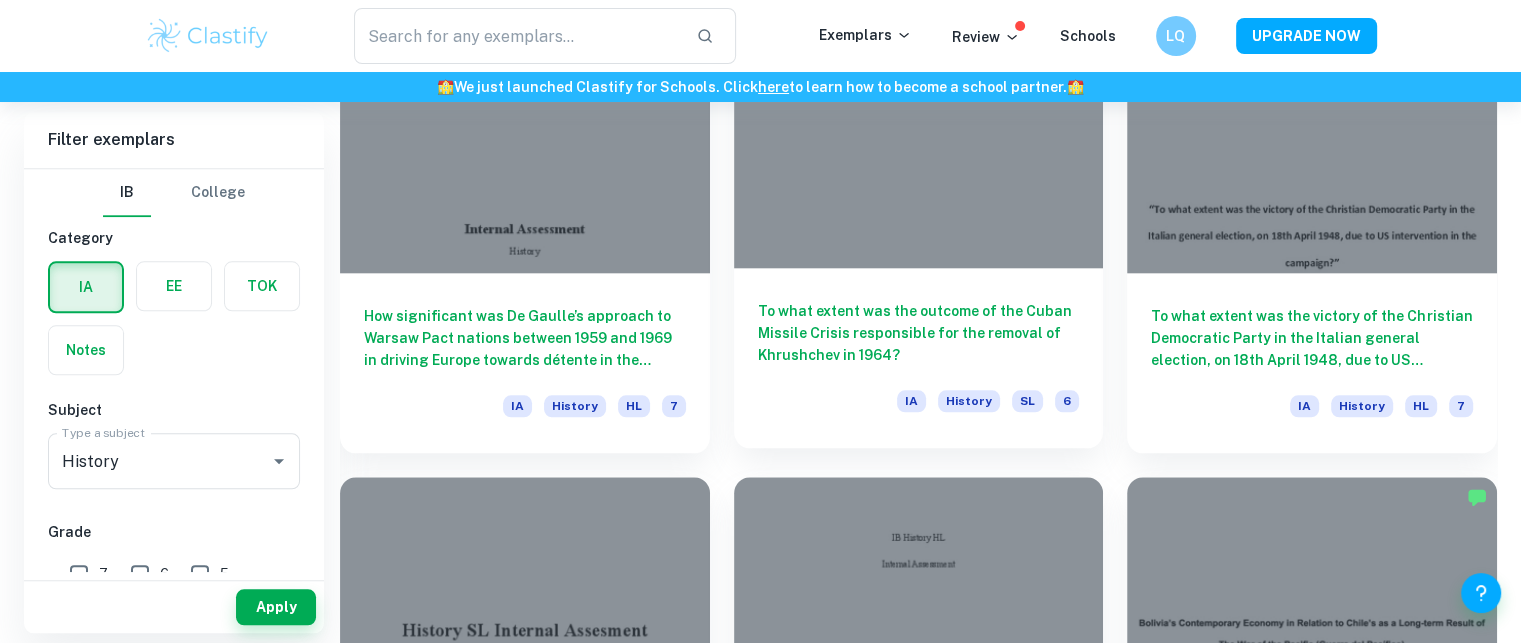 scroll, scrollTop: 1974, scrollLeft: 0, axis: vertical 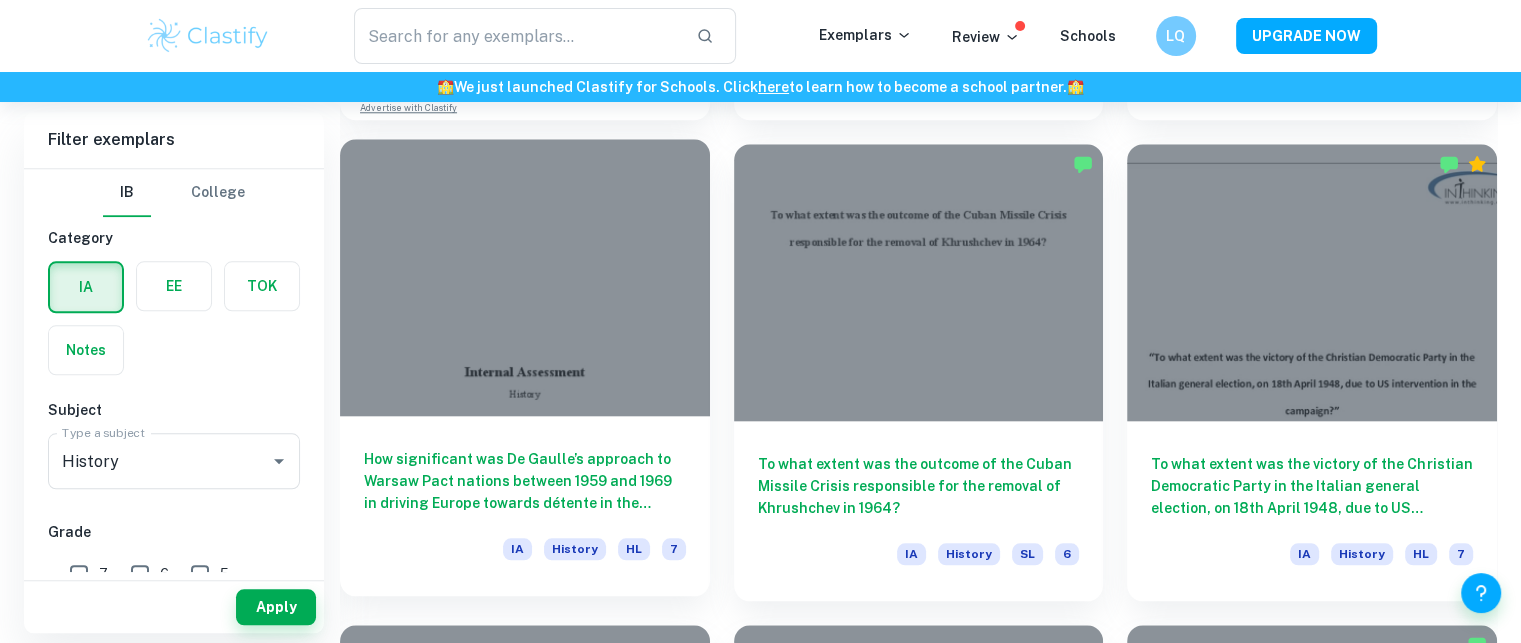 click at bounding box center (525, 277) 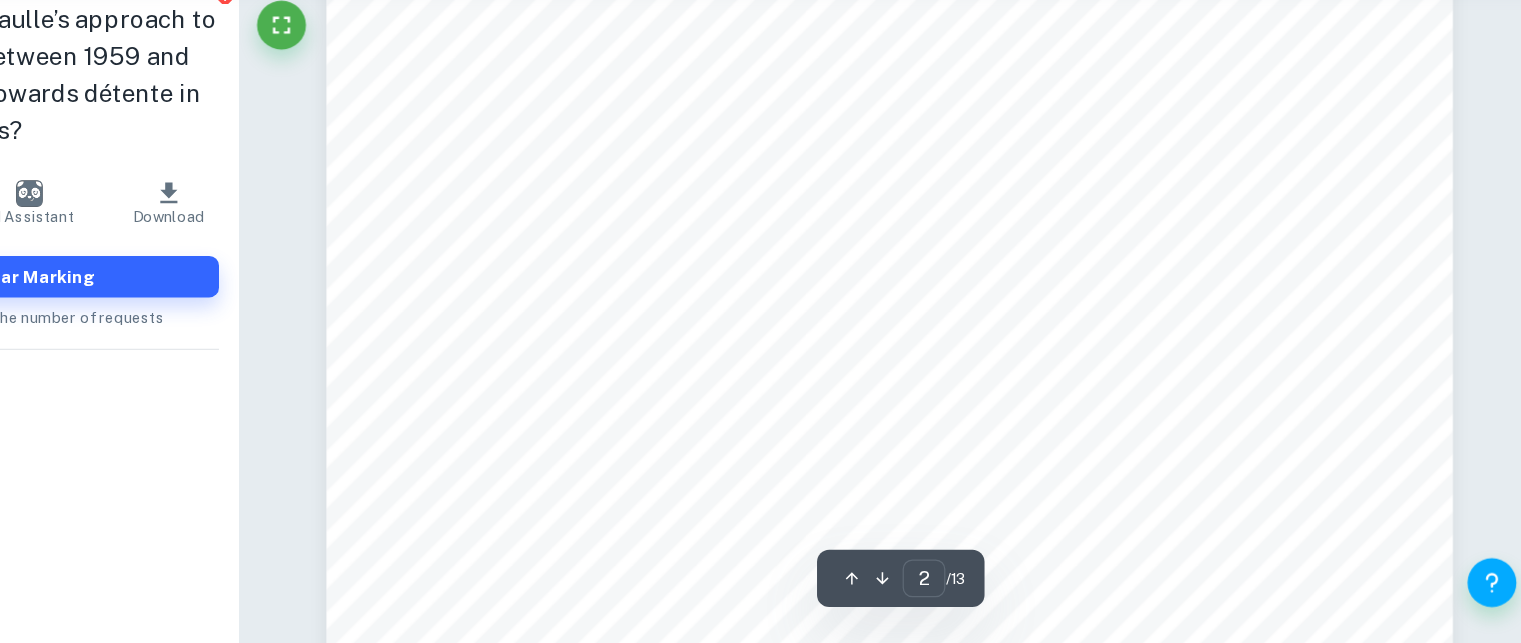 scroll, scrollTop: 1611, scrollLeft: 0, axis: vertical 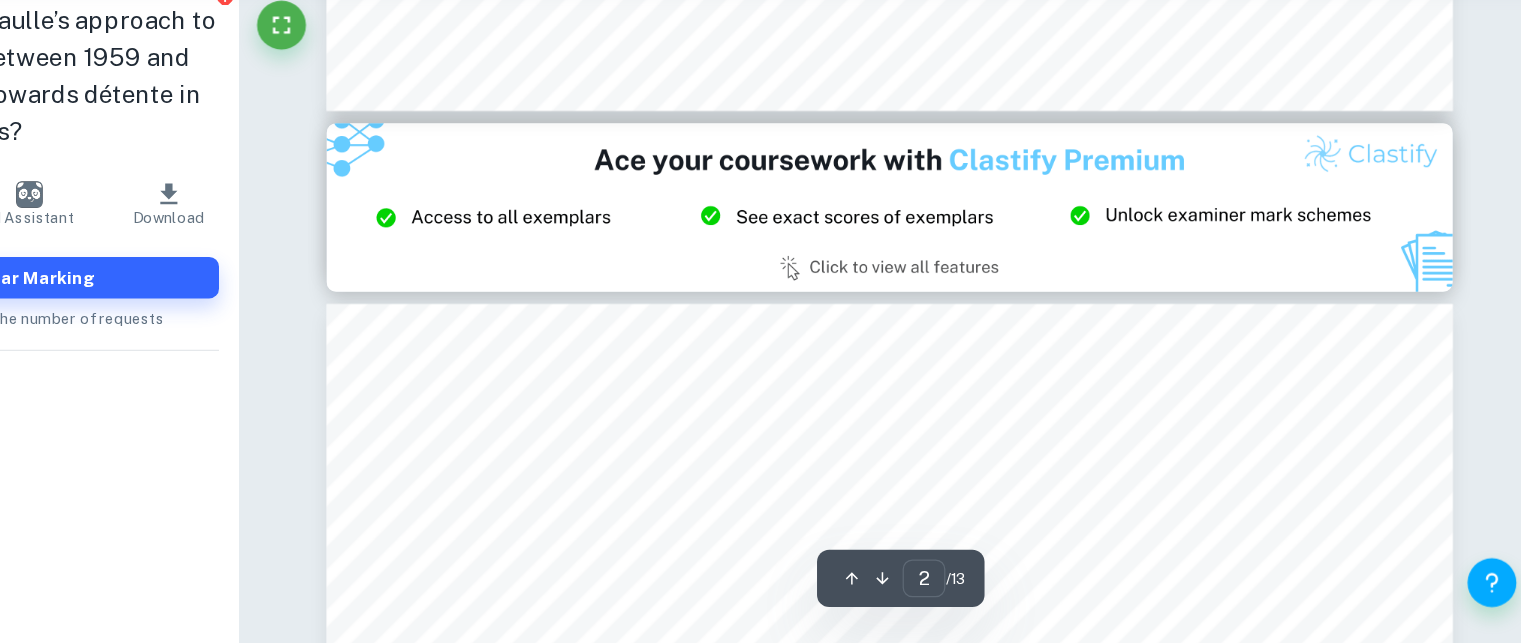 type on "3" 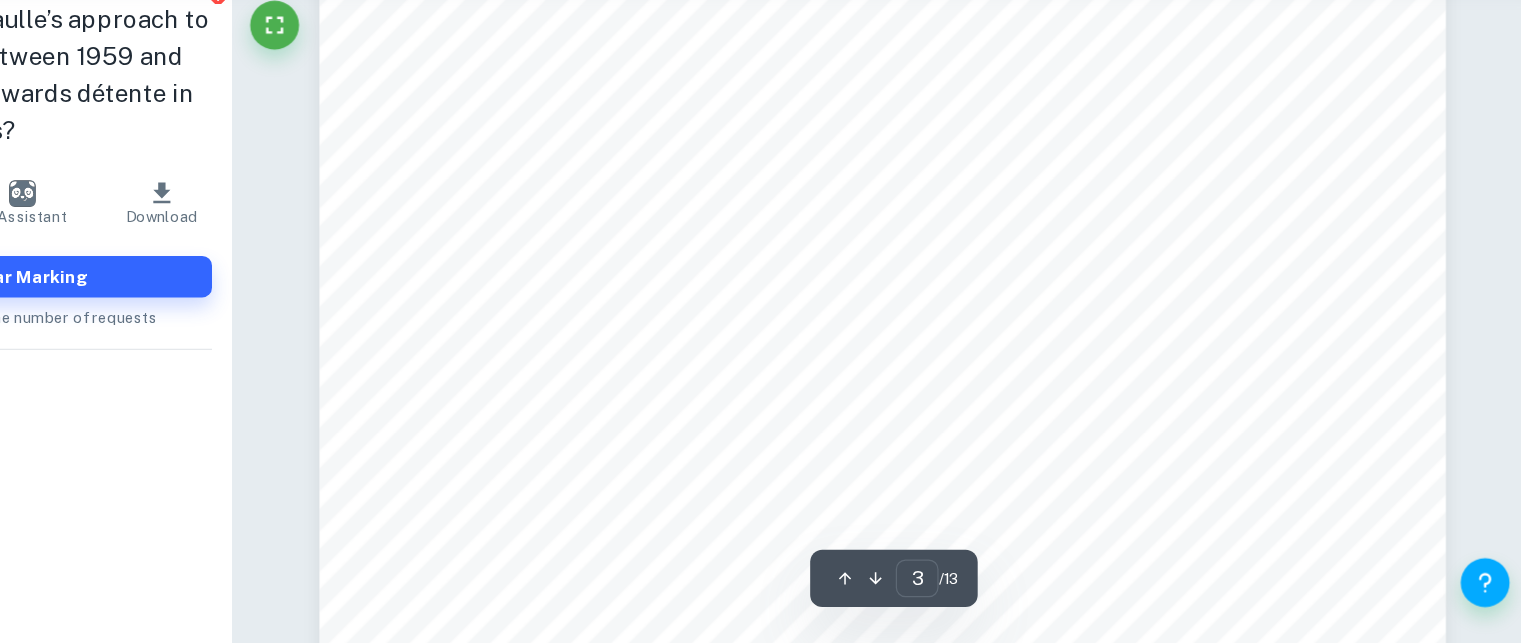 scroll, scrollTop: 2971, scrollLeft: 0, axis: vertical 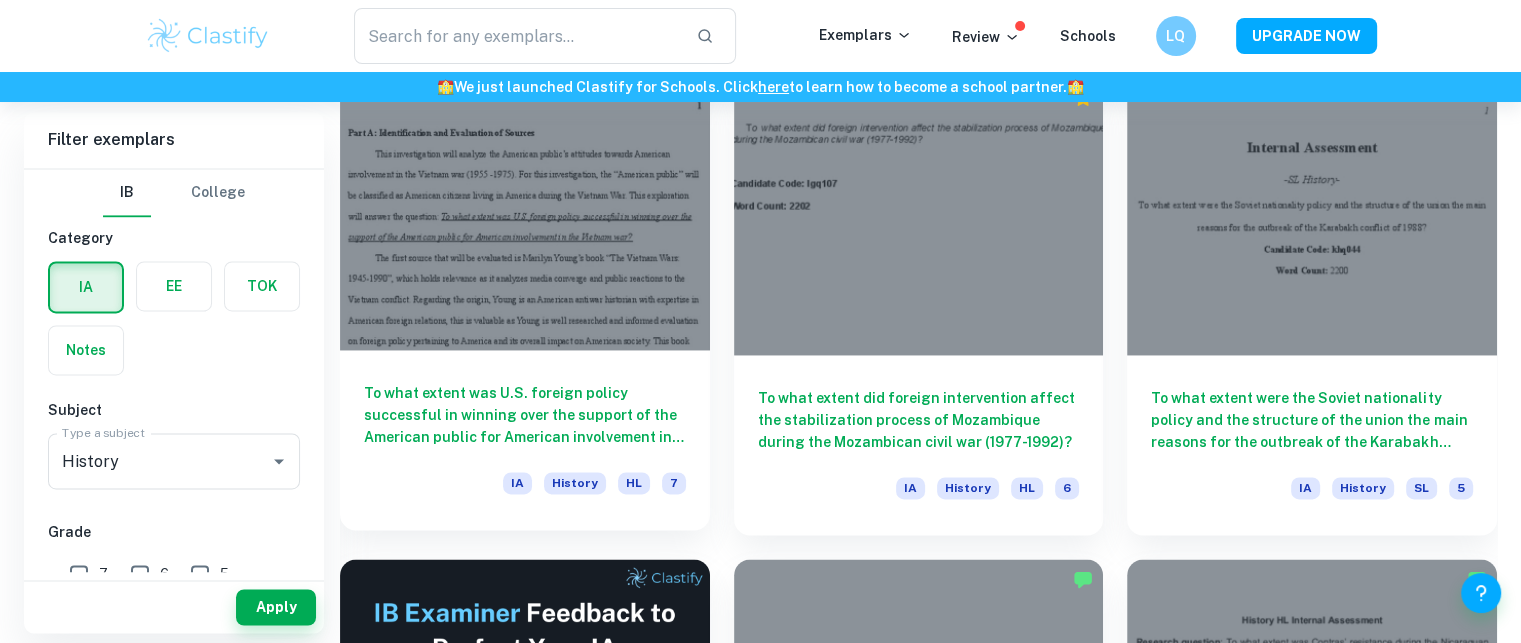 click on "To what extent was U.S. foreign policy successful in winning over the support of the American public for American involvement in the Vietnam war?" at bounding box center [525, 415] 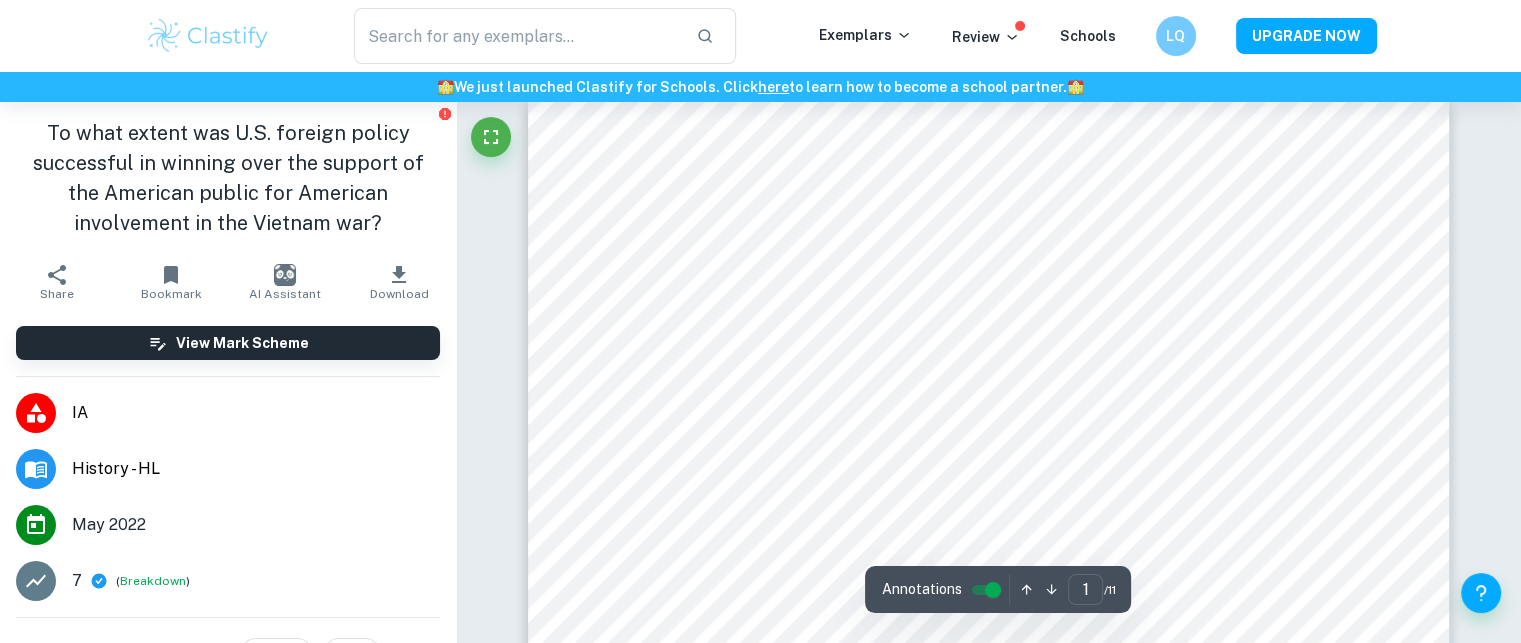 scroll, scrollTop: 28, scrollLeft: 0, axis: vertical 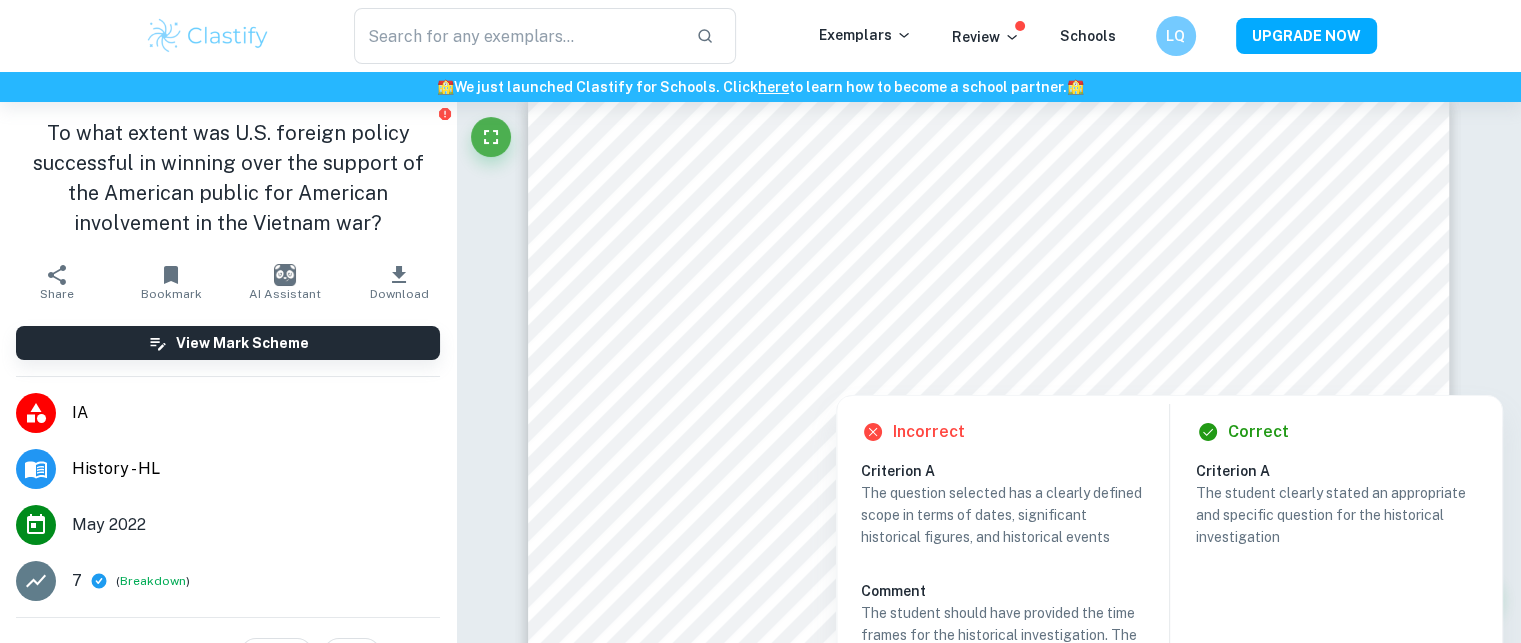 click at bounding box center (1035, 380) 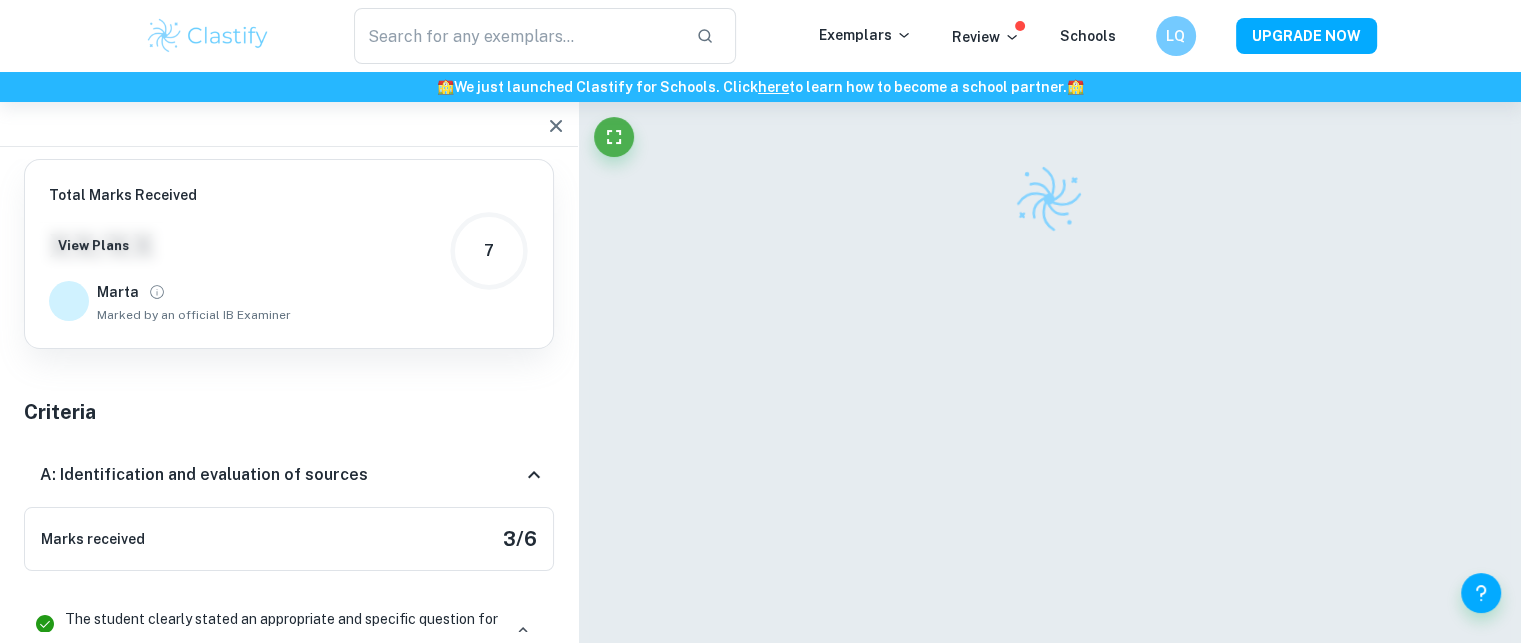 click at bounding box center (1050, 376) 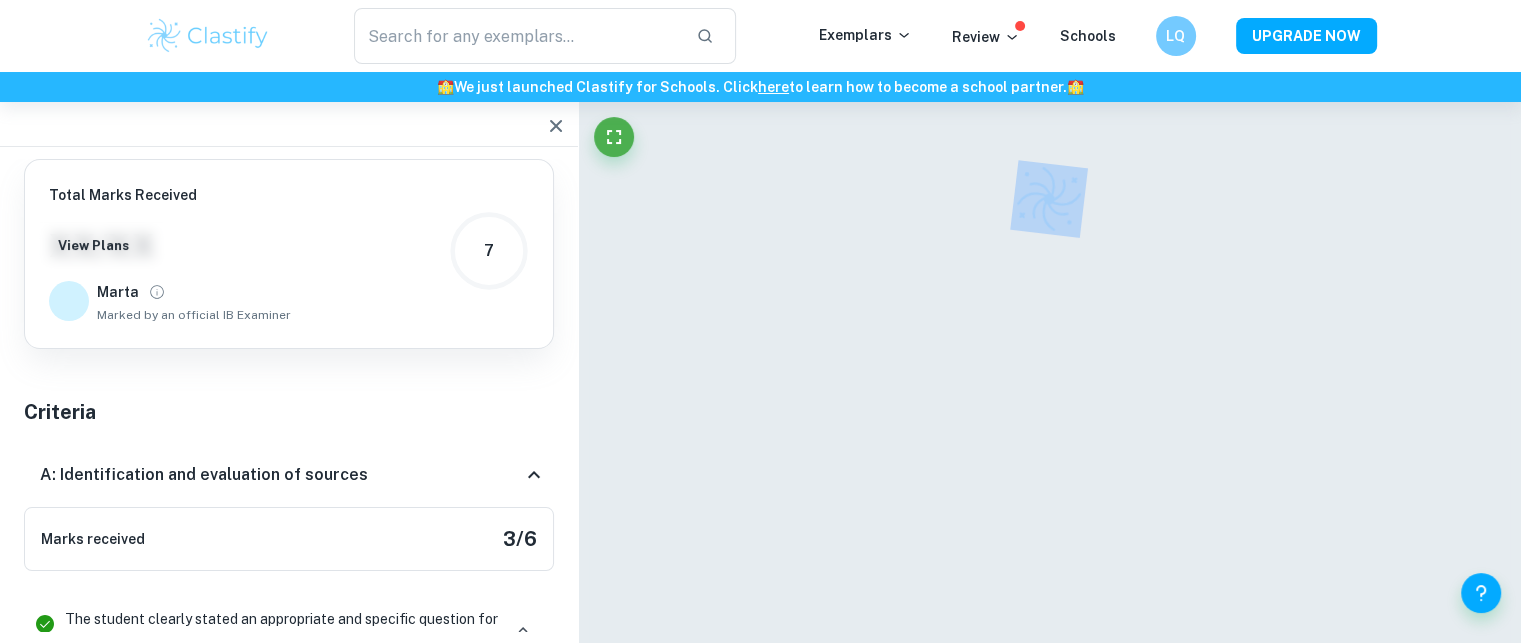click at bounding box center (1050, 376) 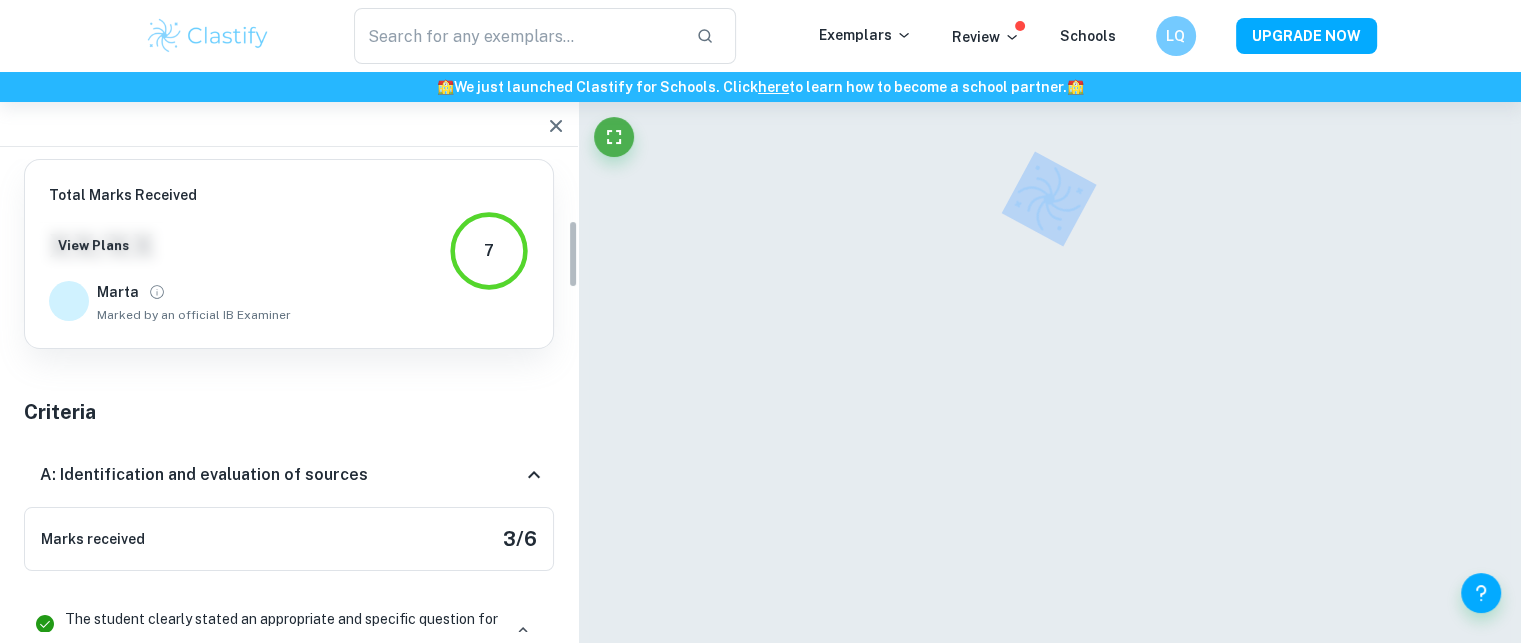 scroll, scrollTop: 419, scrollLeft: 0, axis: vertical 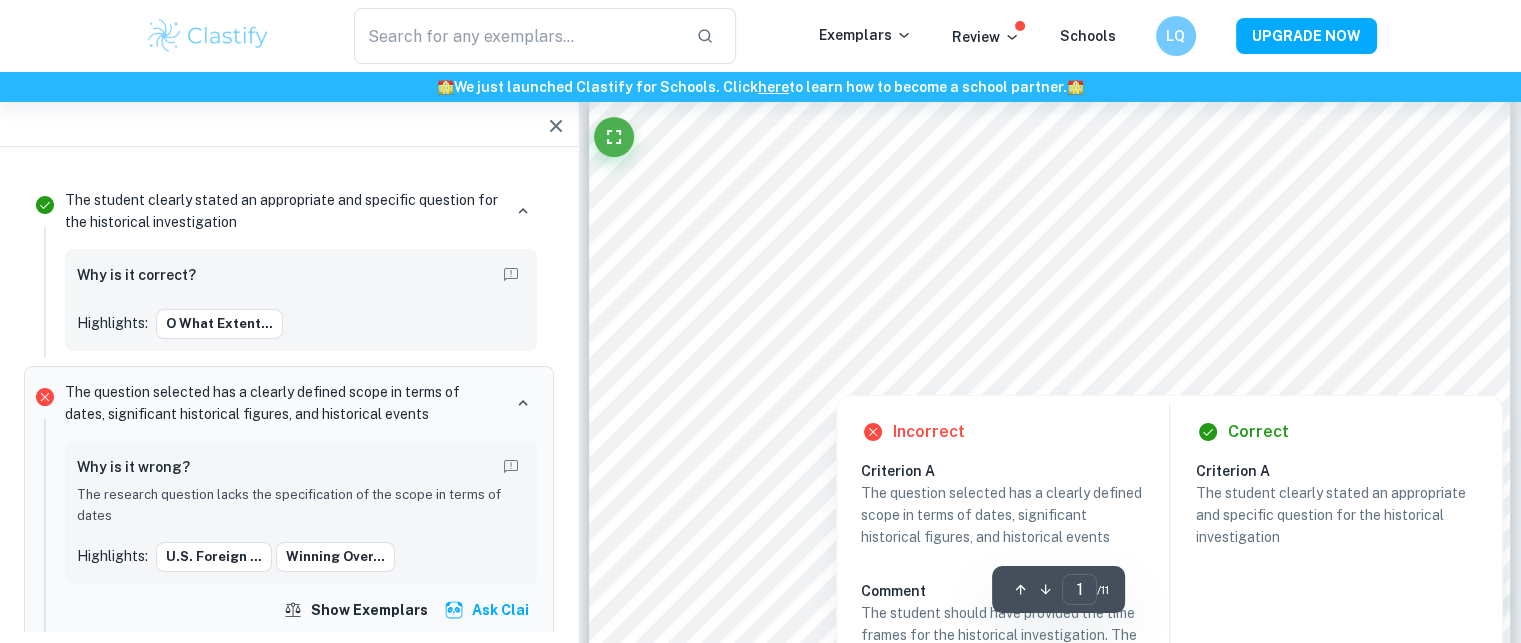 click at bounding box center (1096, 380) 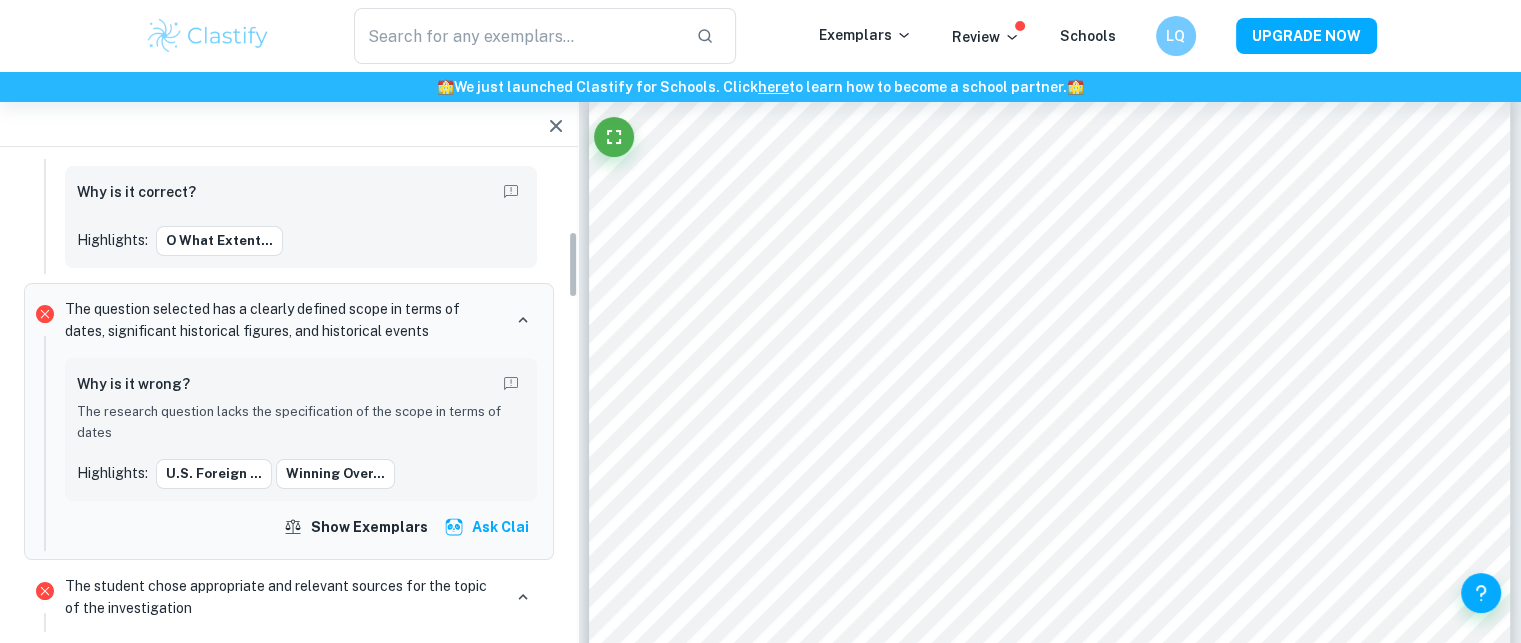 scroll, scrollTop: 504, scrollLeft: 0, axis: vertical 